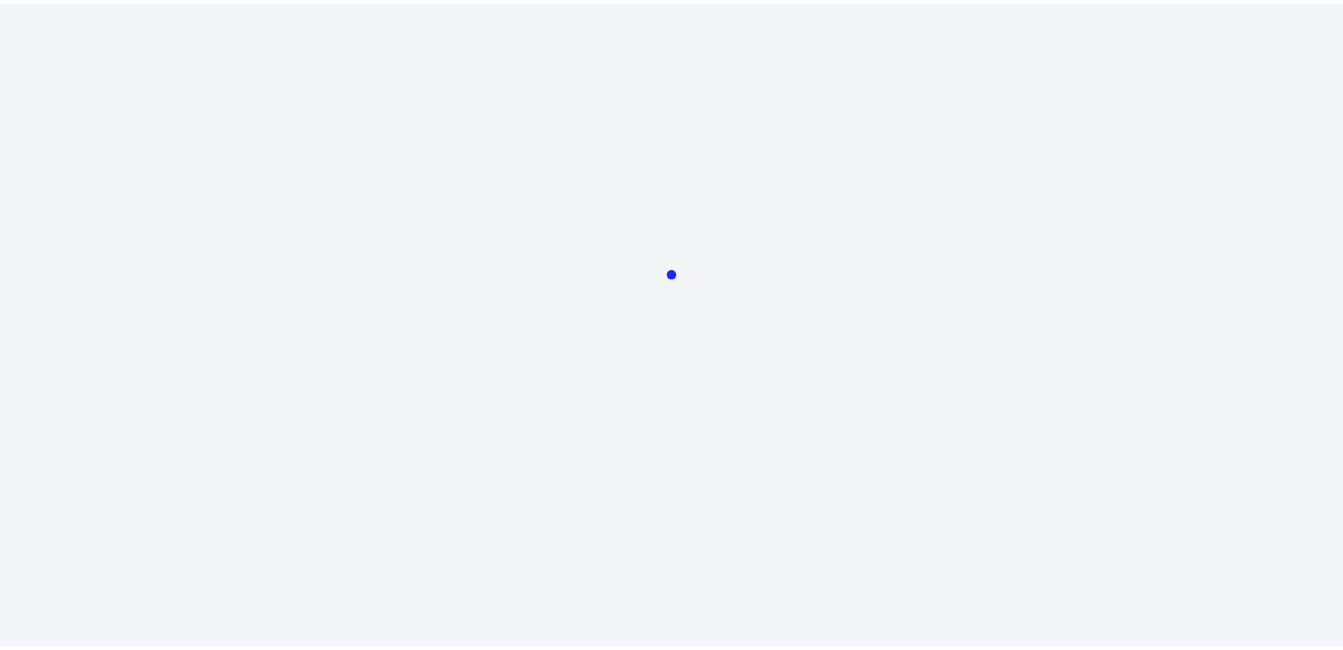 scroll, scrollTop: 0, scrollLeft: 0, axis: both 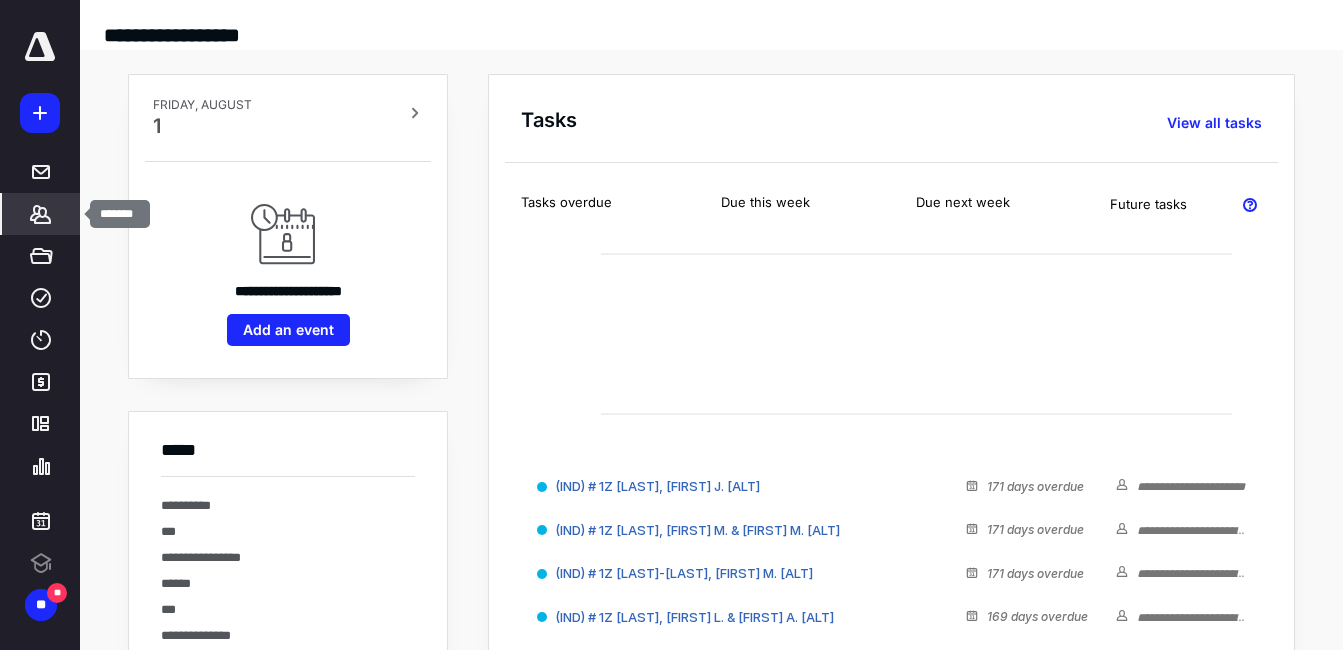click 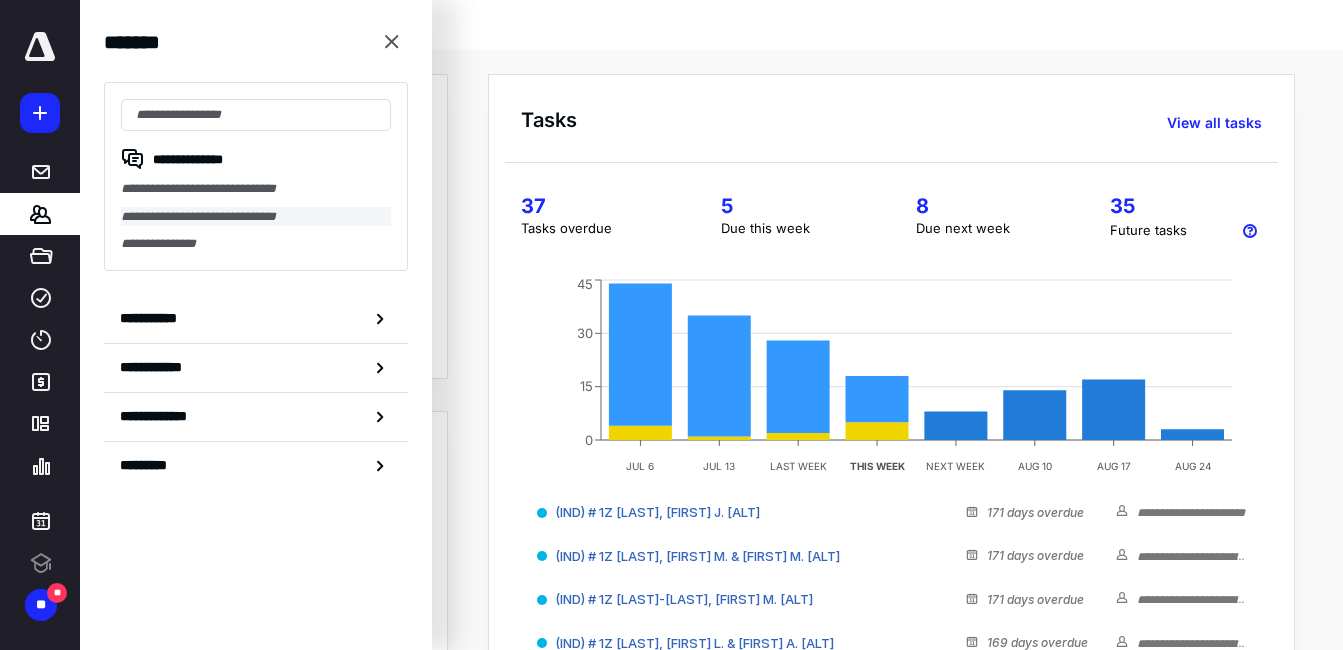 click on "**********" at bounding box center [256, 217] 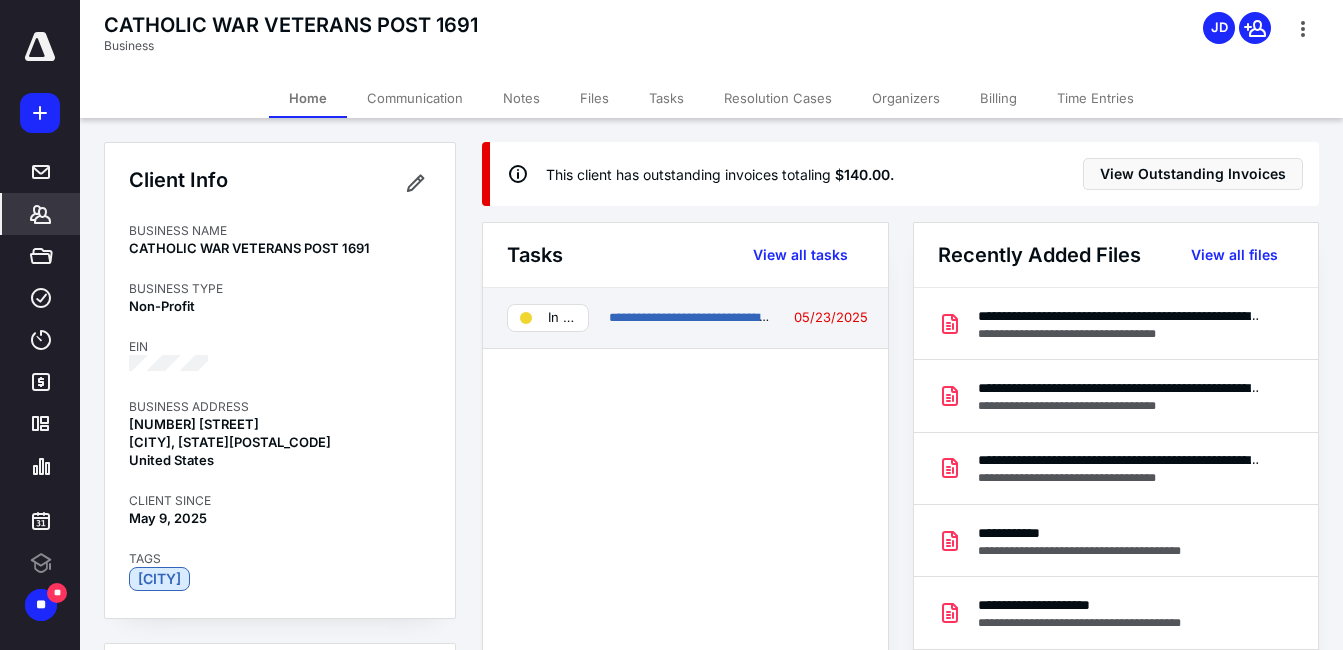 click on "In progress" at bounding box center [562, 318] 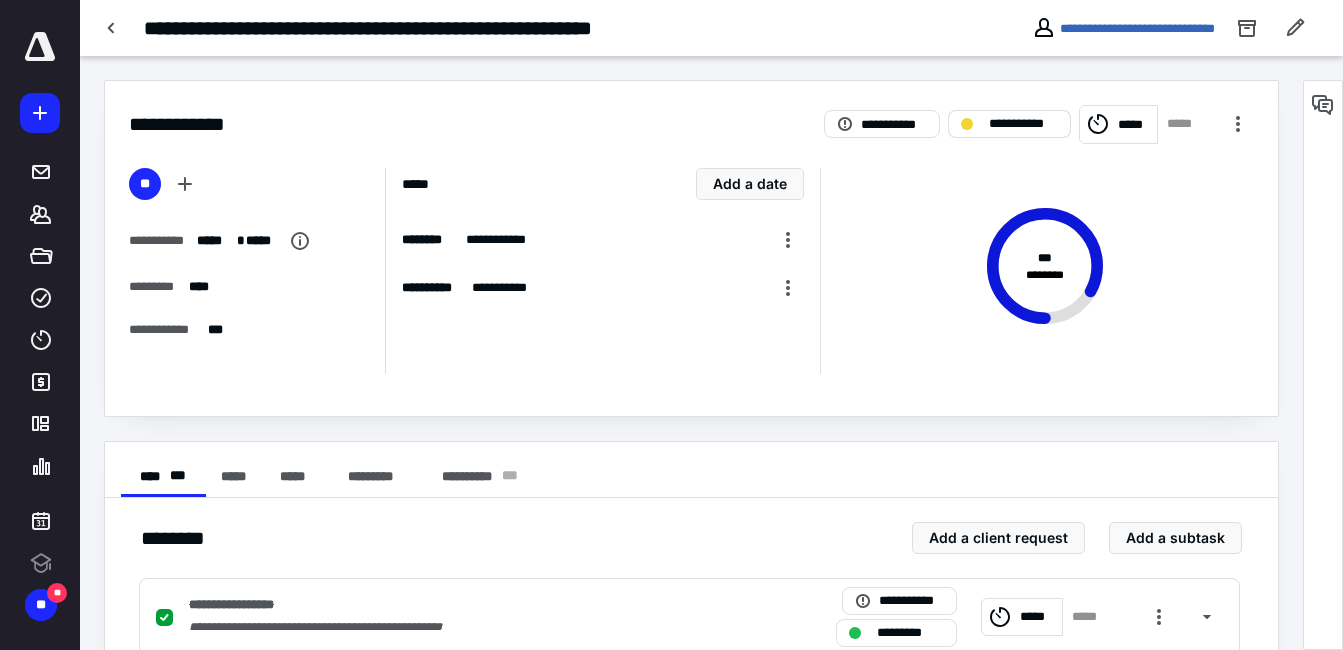 click on "**********" at bounding box center [1023, 124] 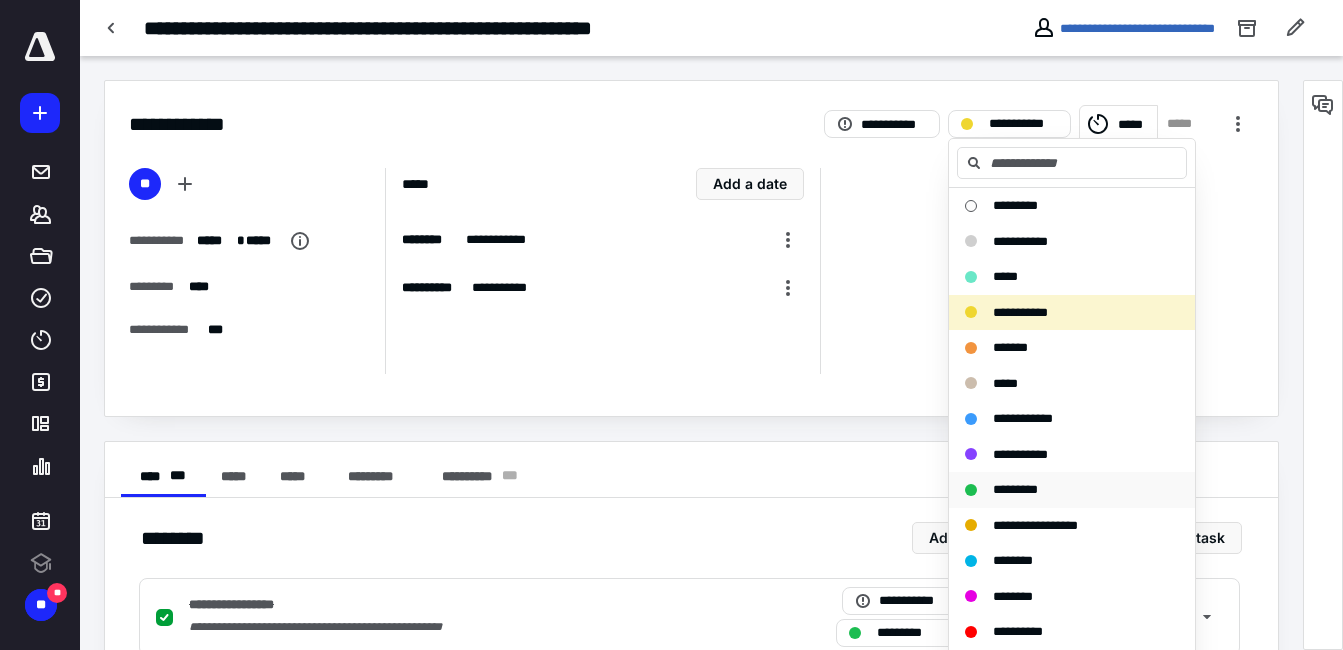 click on "*********" at bounding box center [1015, 489] 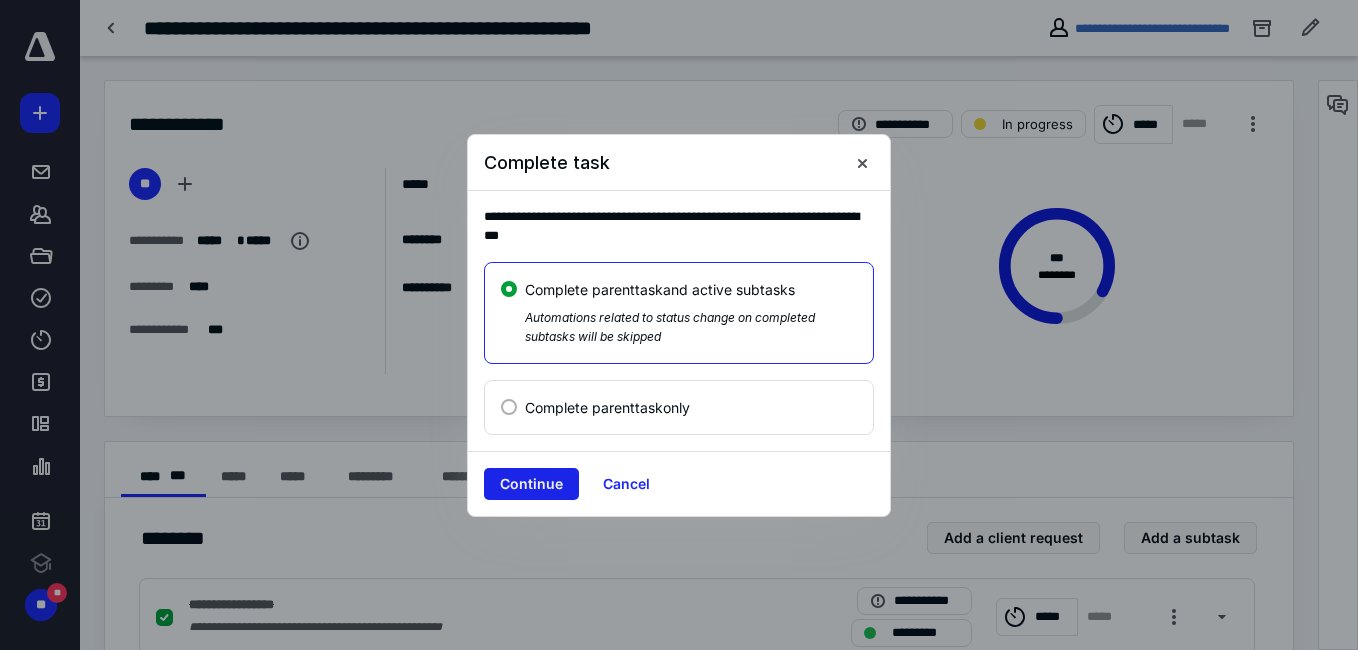 click on "Continue" at bounding box center (531, 484) 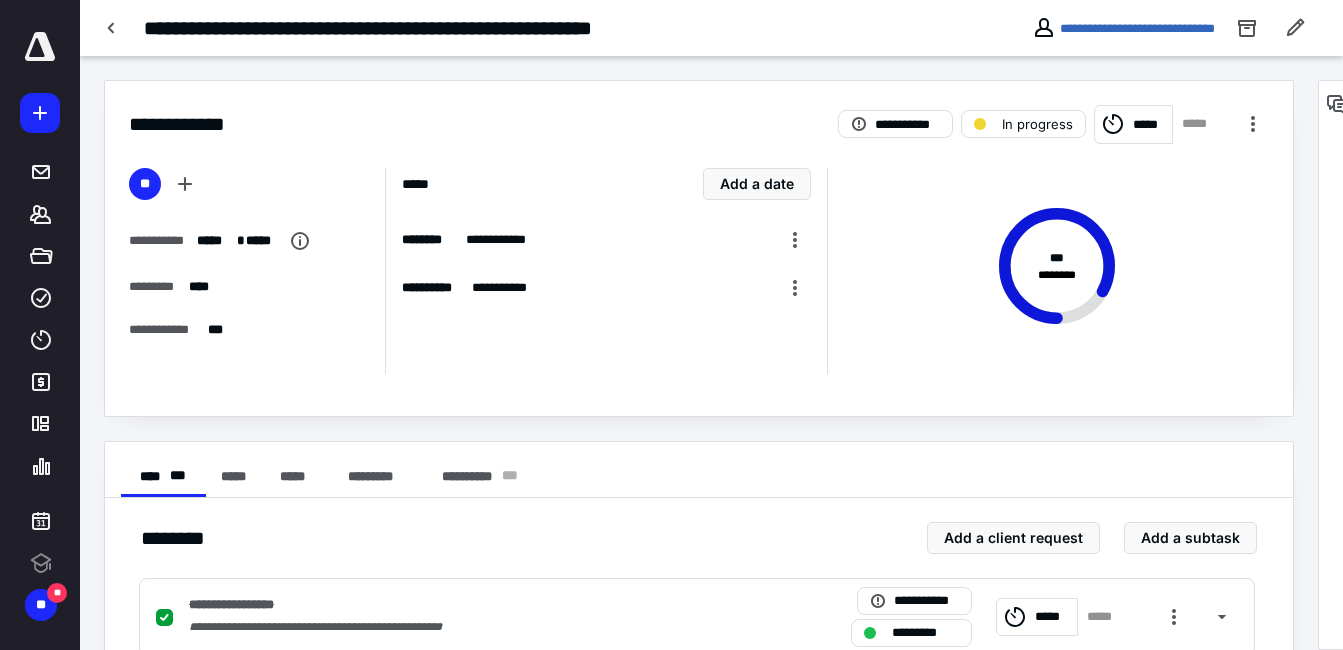 checkbox on "true" 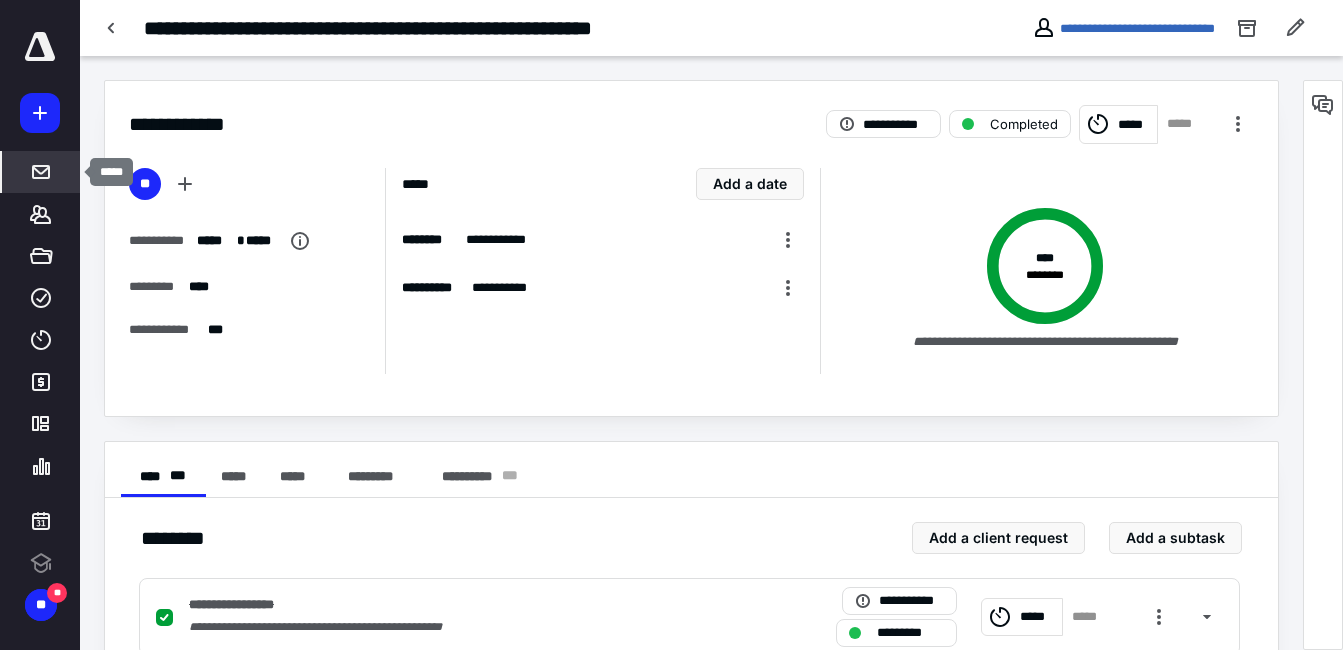 click at bounding box center [41, 172] 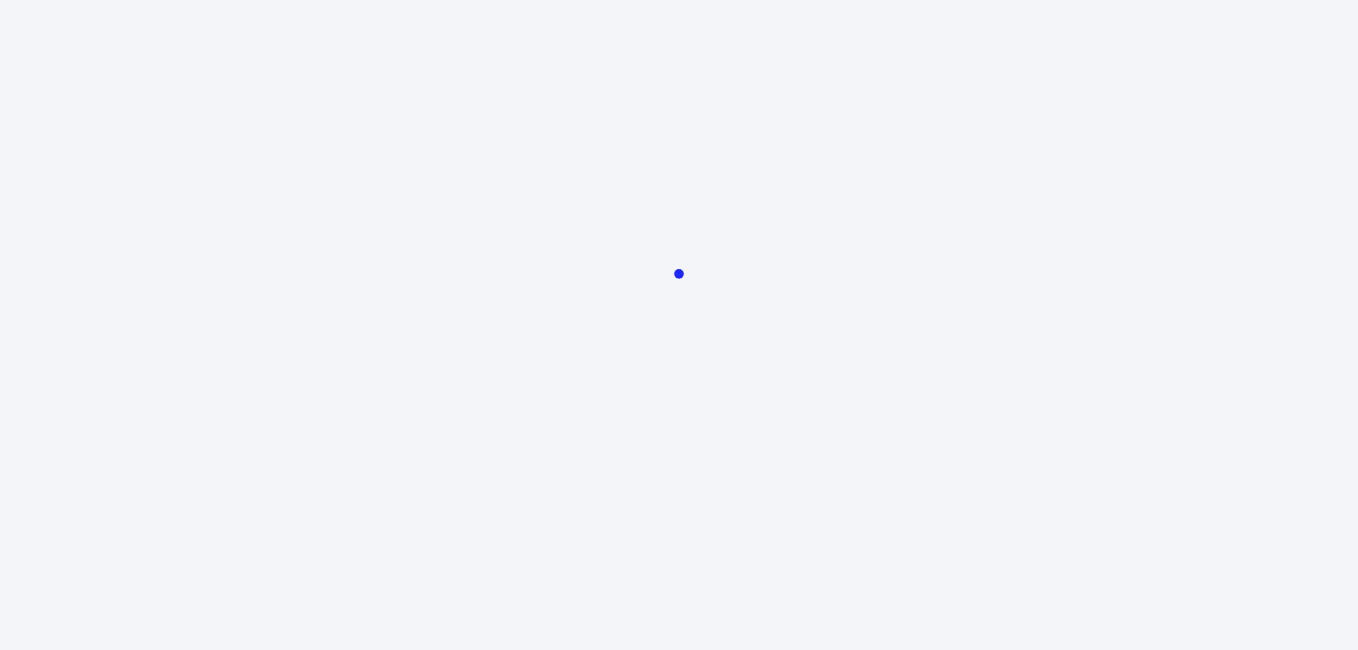 scroll, scrollTop: 0, scrollLeft: 0, axis: both 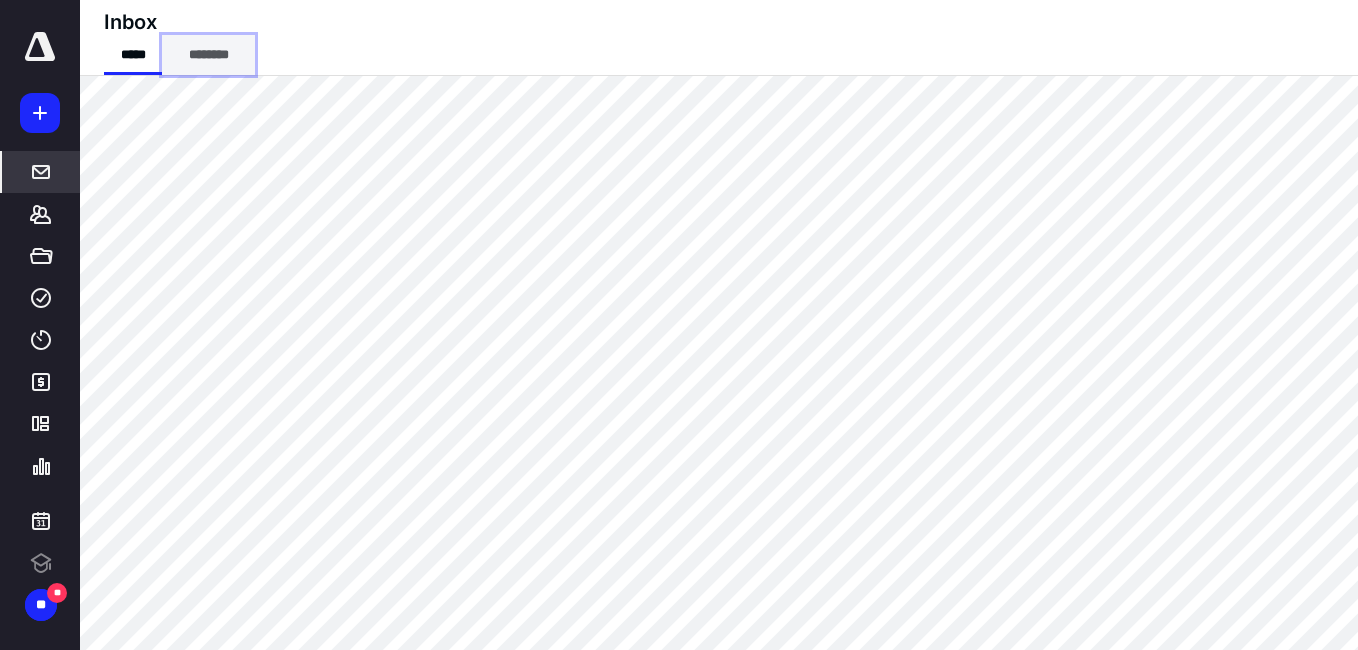 click on "********" at bounding box center (208, 55) 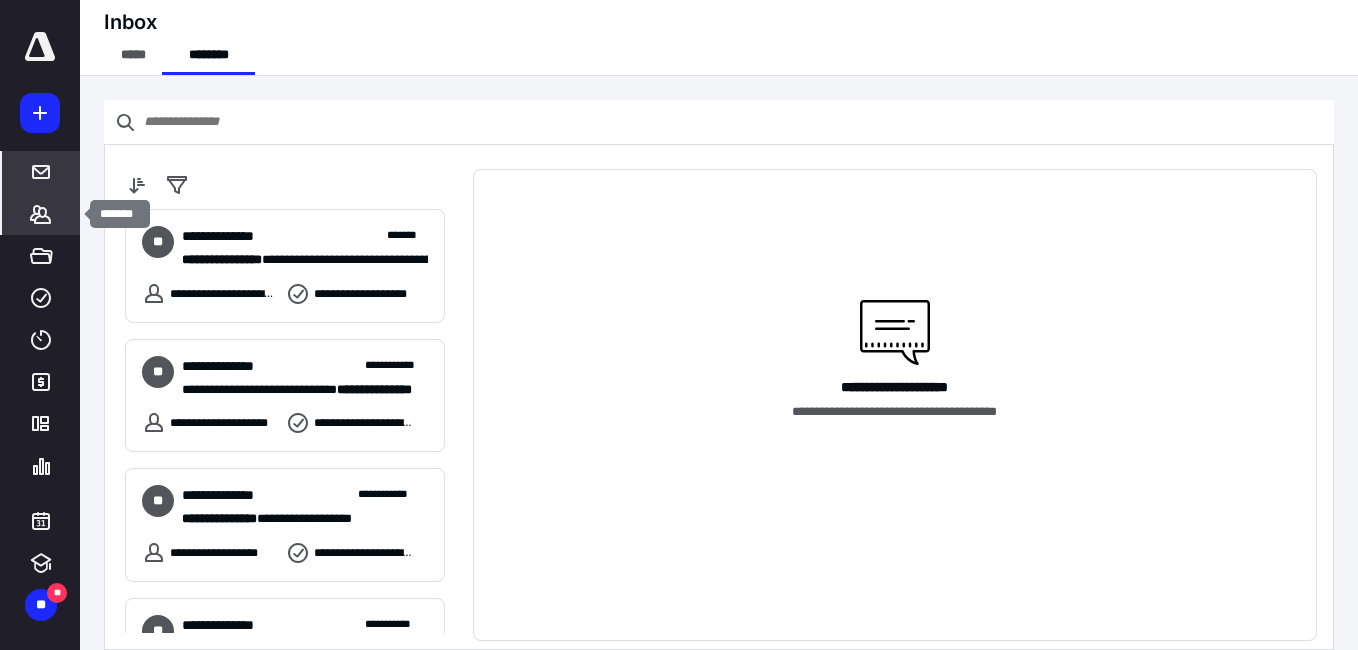 click 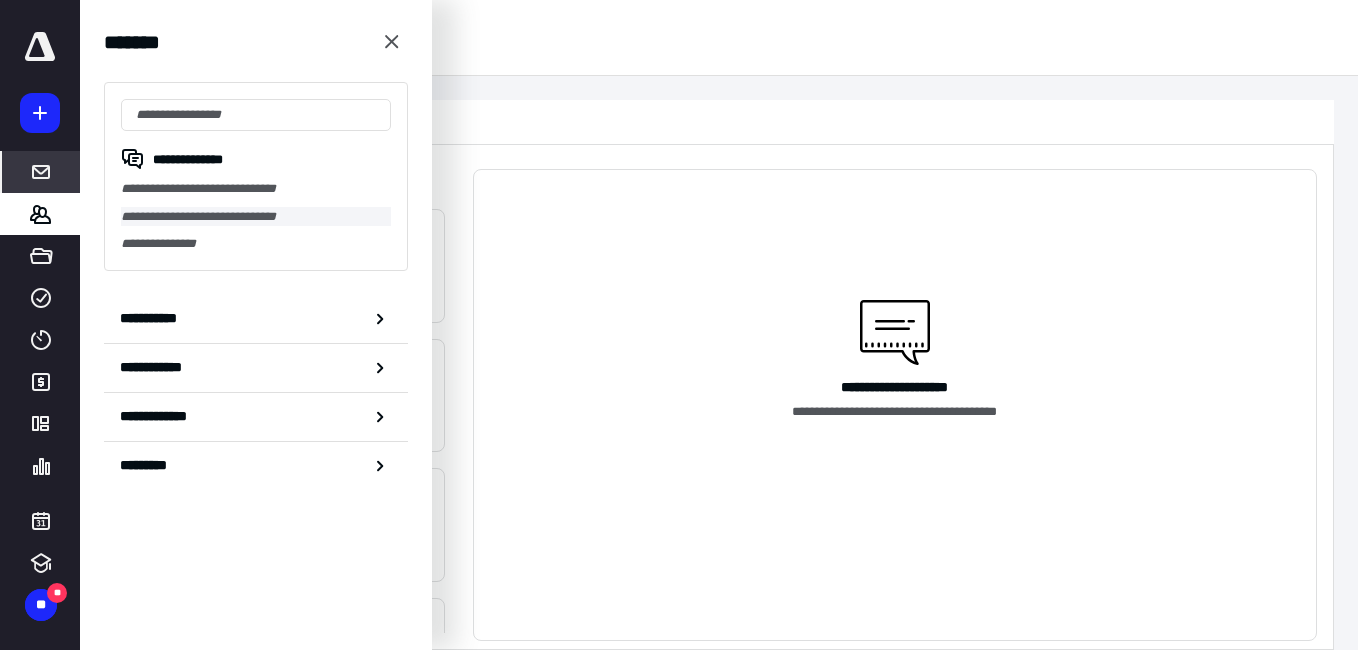 click on "**********" at bounding box center [256, 217] 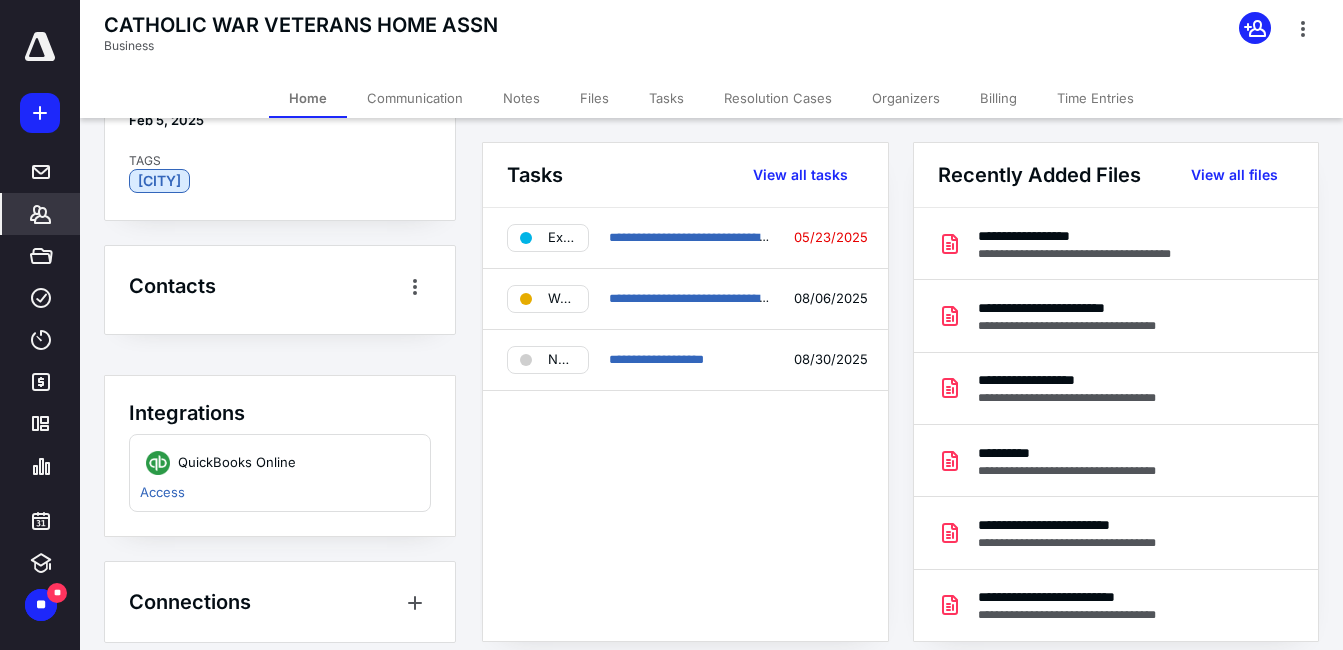 scroll, scrollTop: 297, scrollLeft: 0, axis: vertical 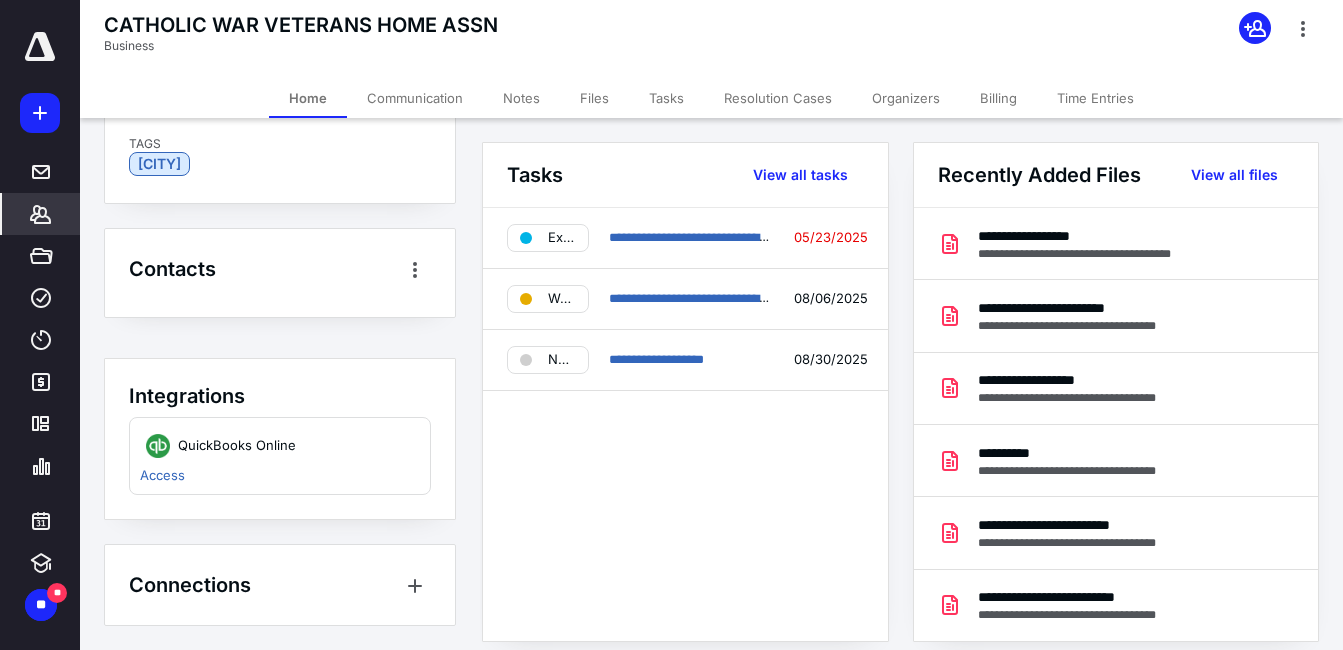 click on "**********" at bounding box center [685, 424] 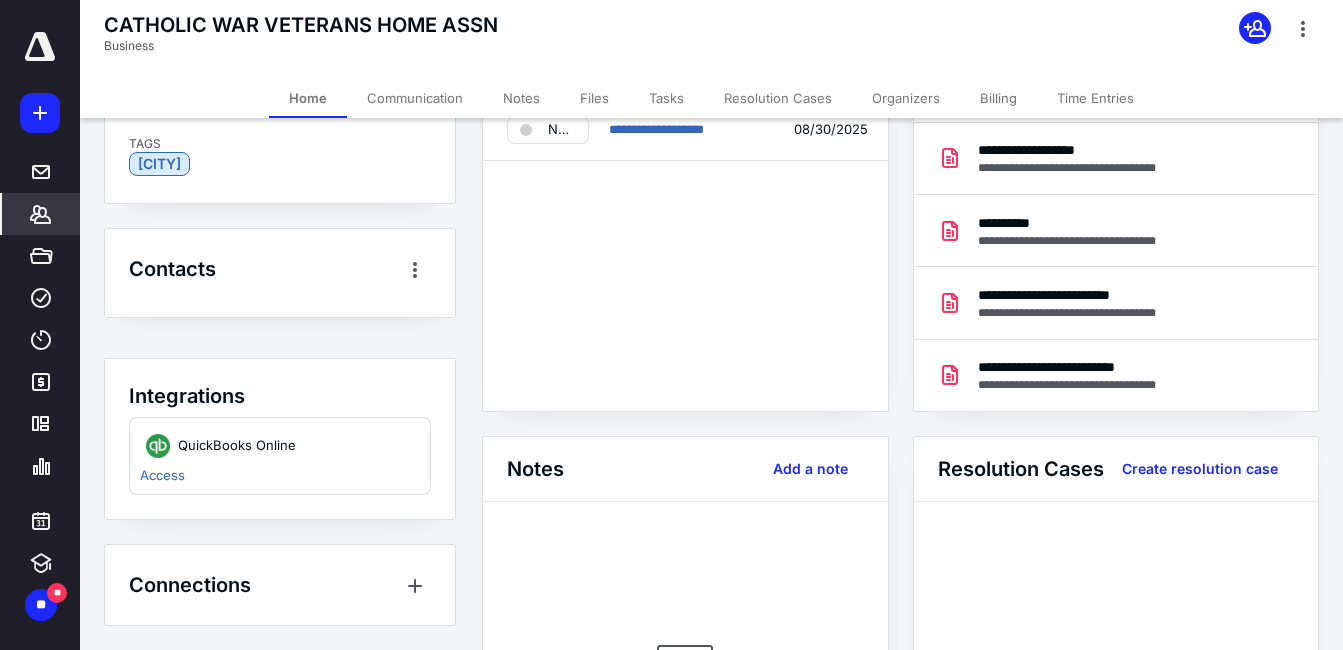 scroll, scrollTop: 0, scrollLeft: 0, axis: both 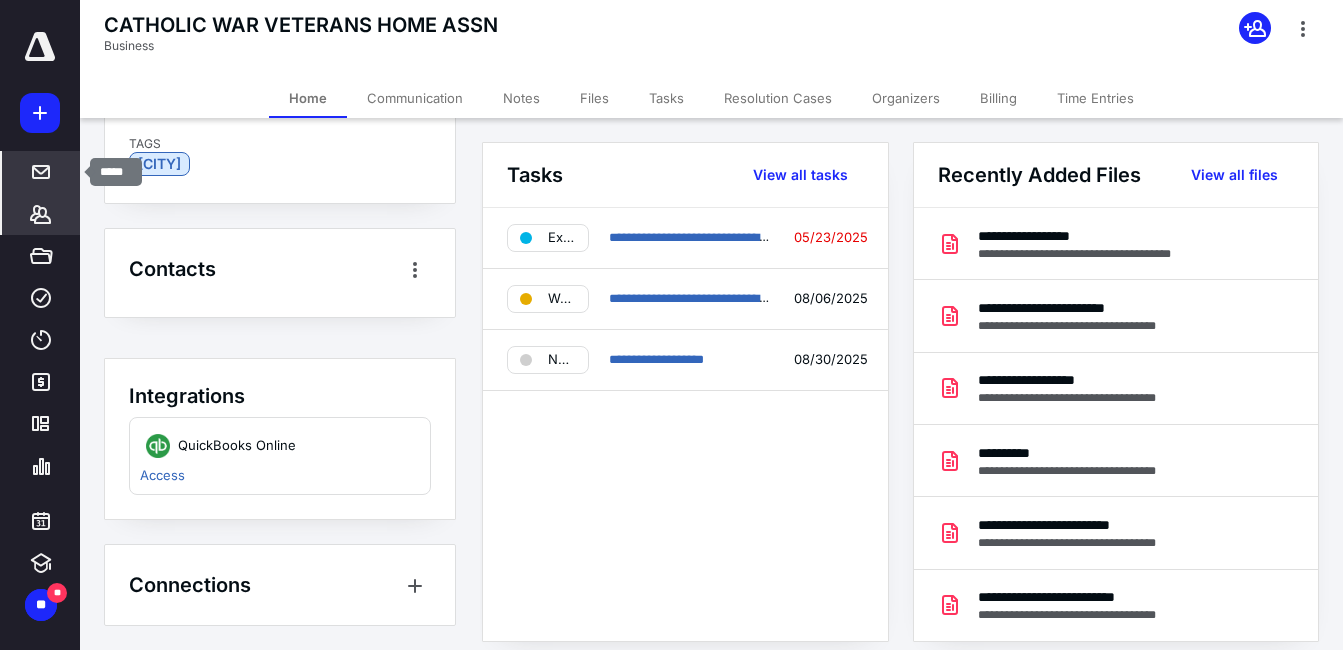 click 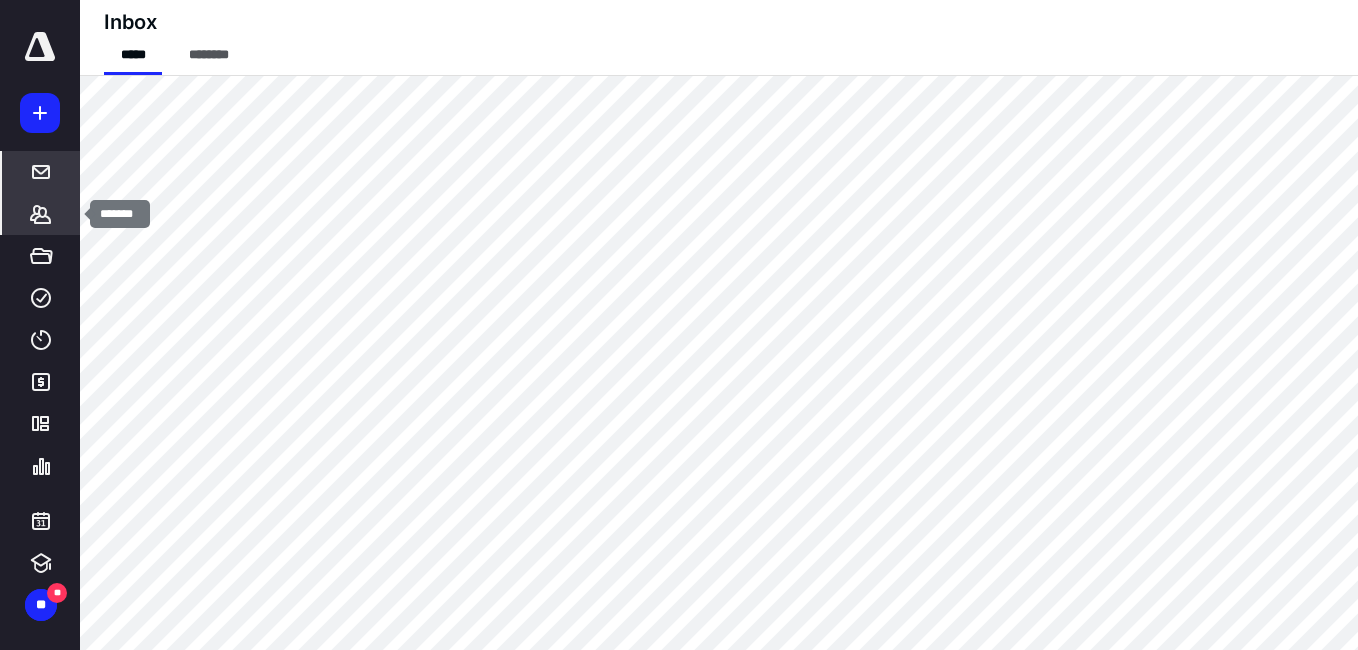 click 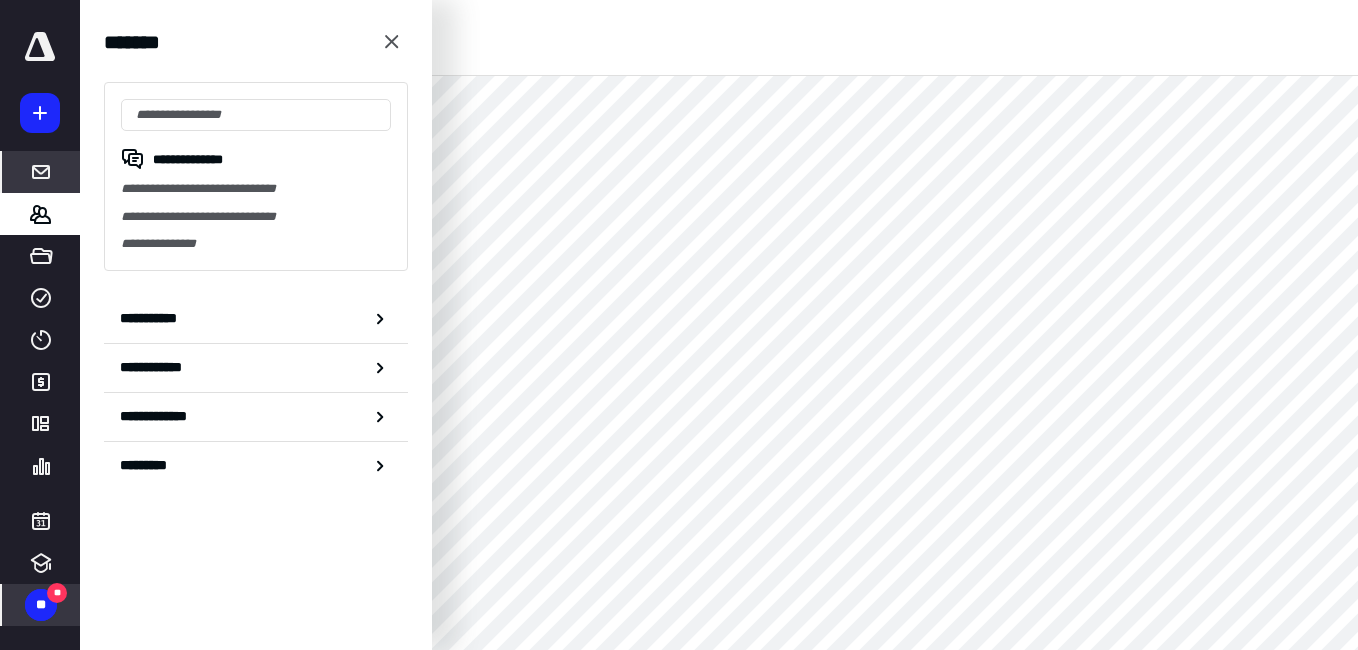 click on "**" at bounding box center (41, 605) 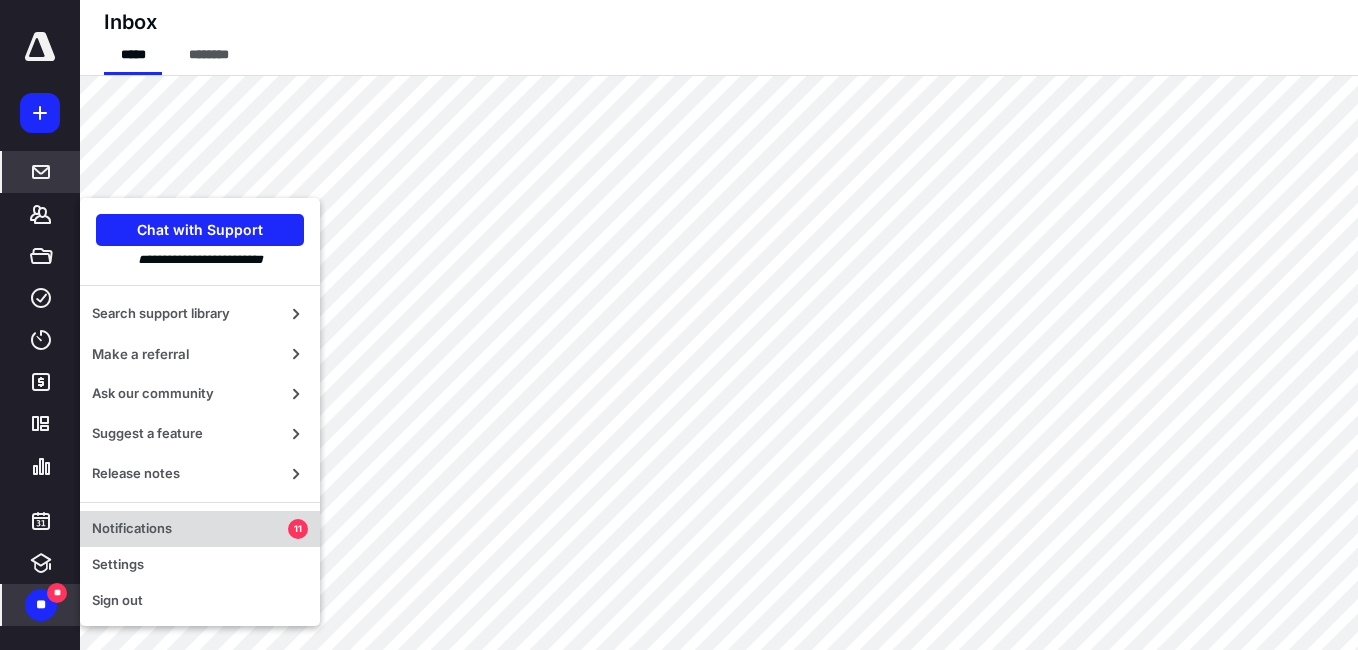 click on "Notifications" at bounding box center [190, 529] 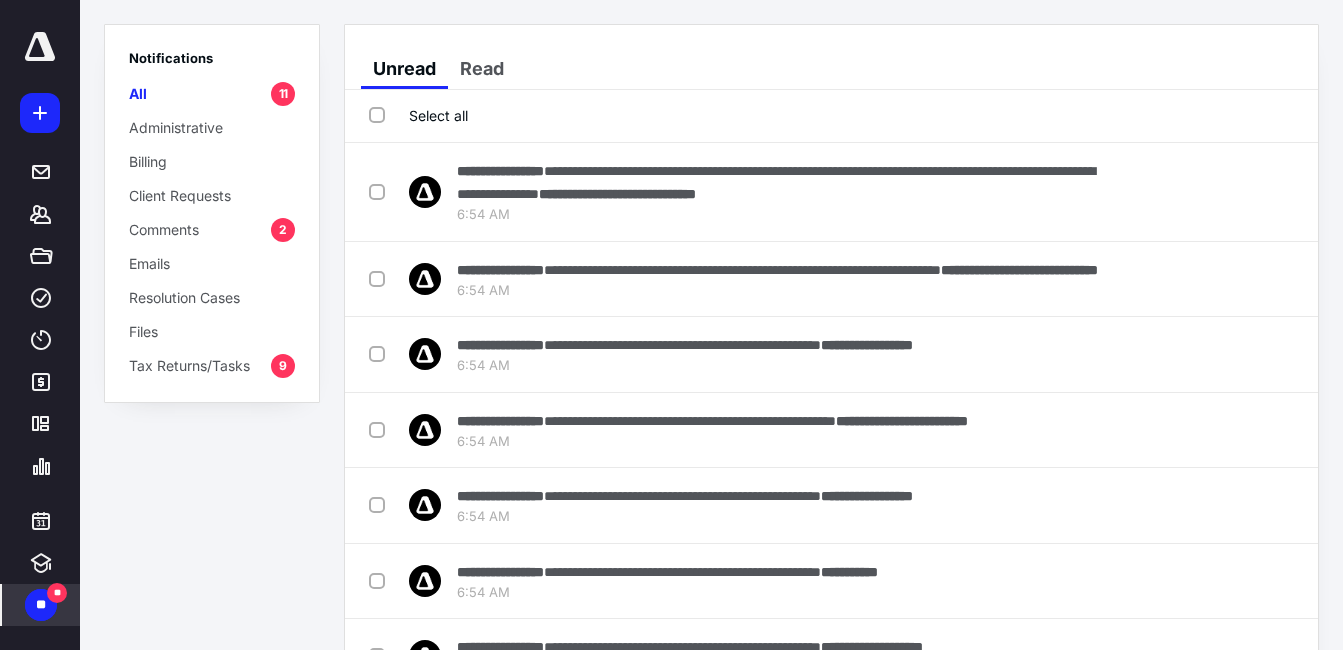 click on "Select all" at bounding box center [418, 115] 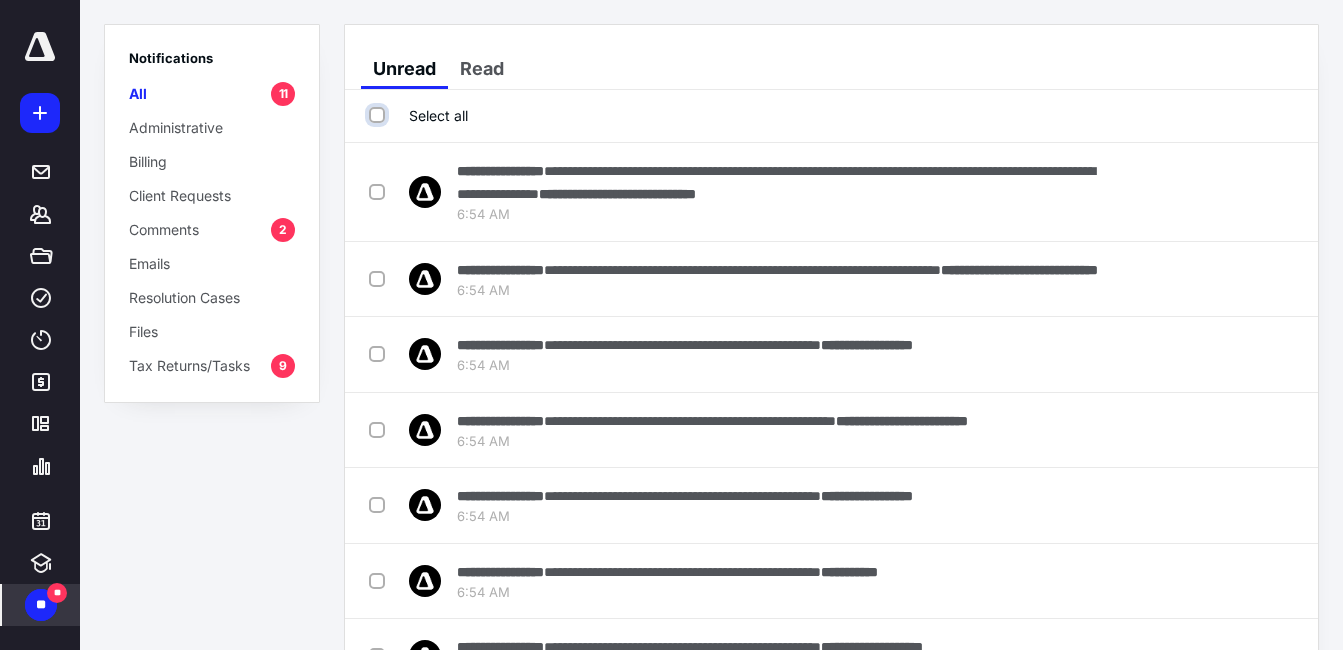 click on "Select all" at bounding box center [379, 115] 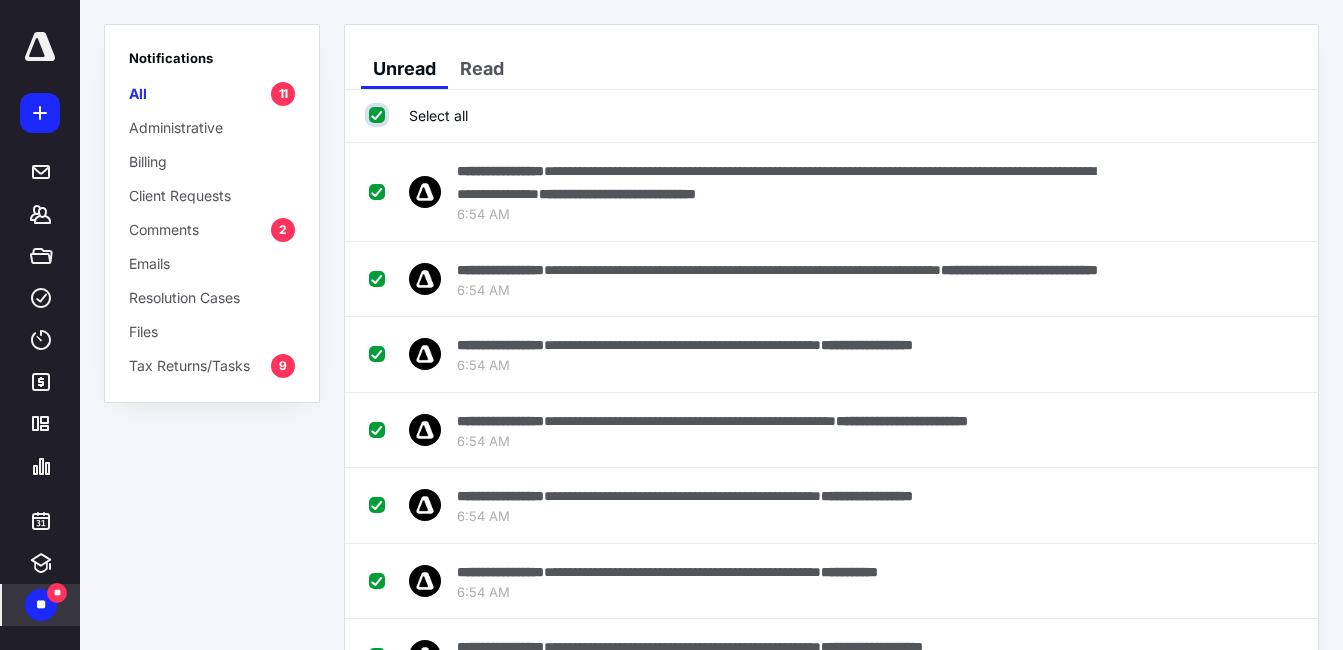 checkbox on "true" 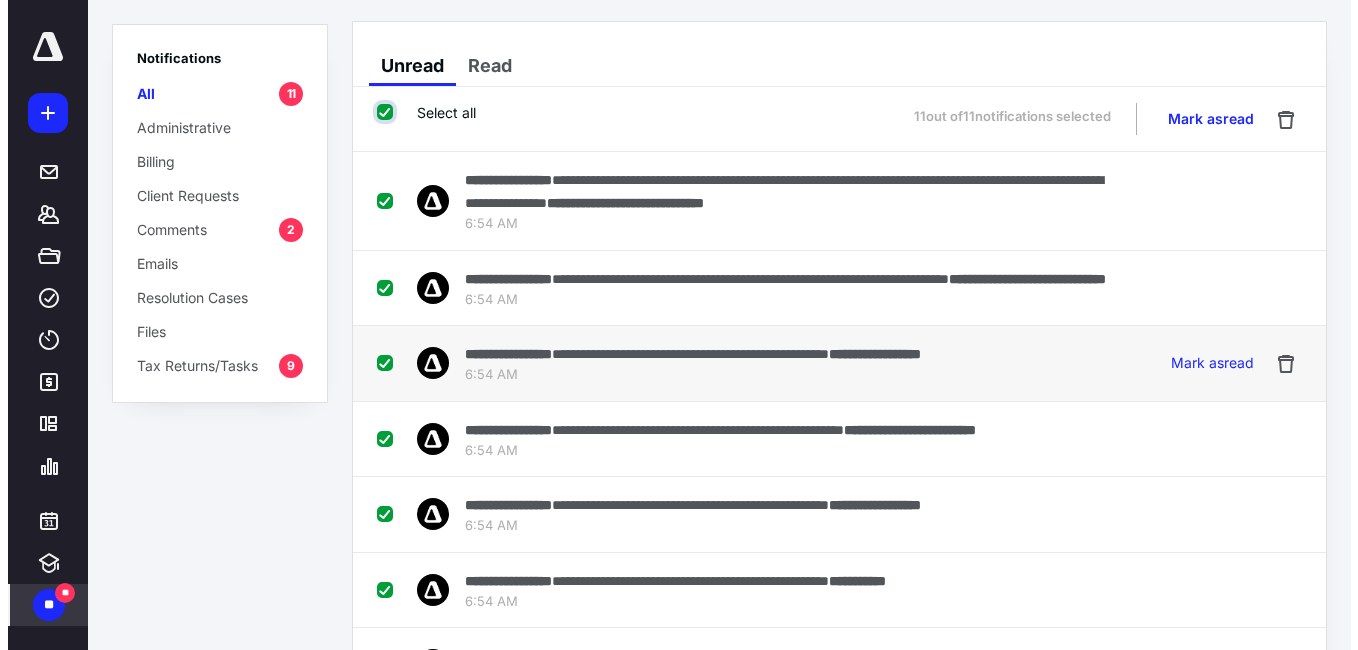 scroll, scrollTop: 0, scrollLeft: 0, axis: both 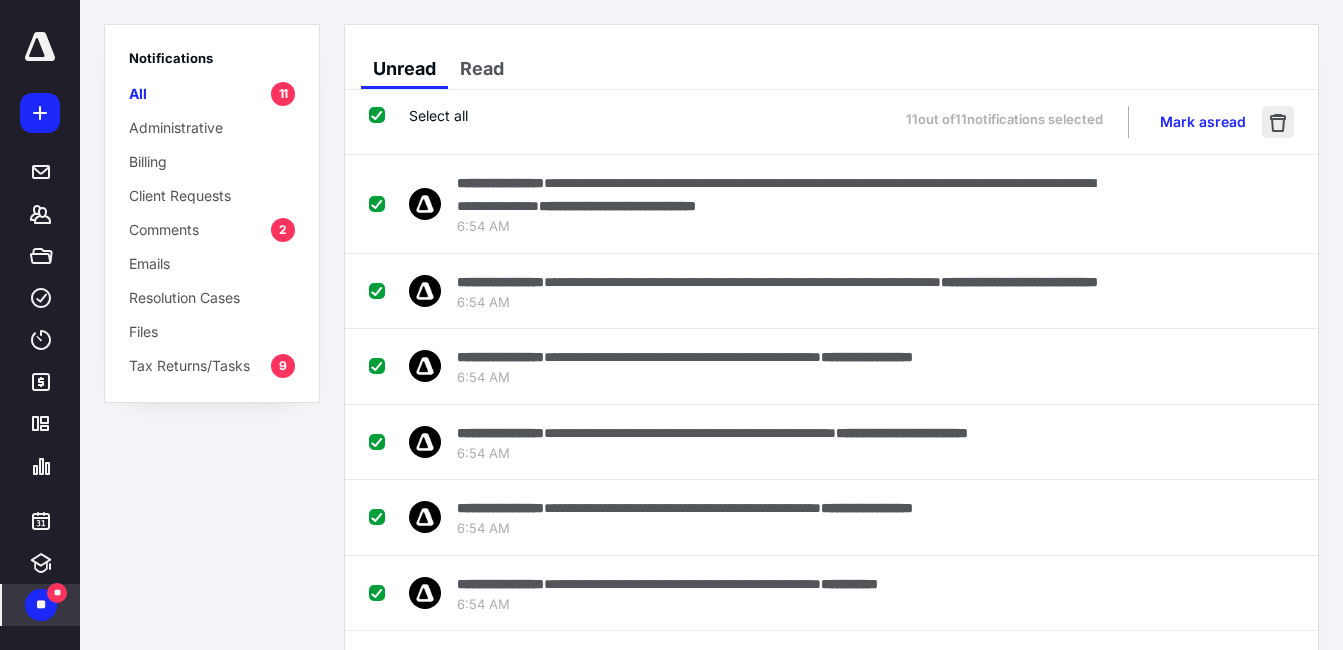 click at bounding box center (1278, 122) 